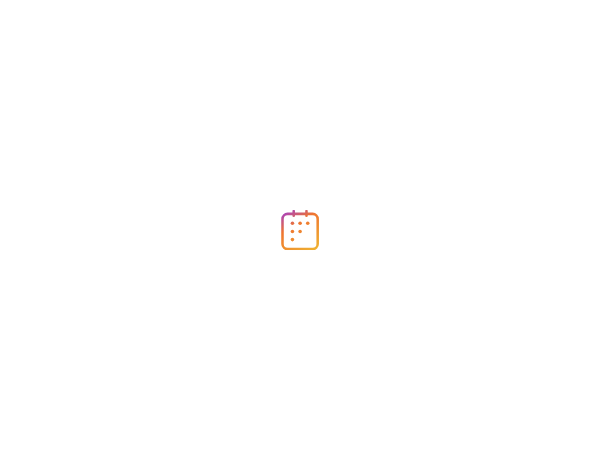 scroll, scrollTop: 0, scrollLeft: 0, axis: both 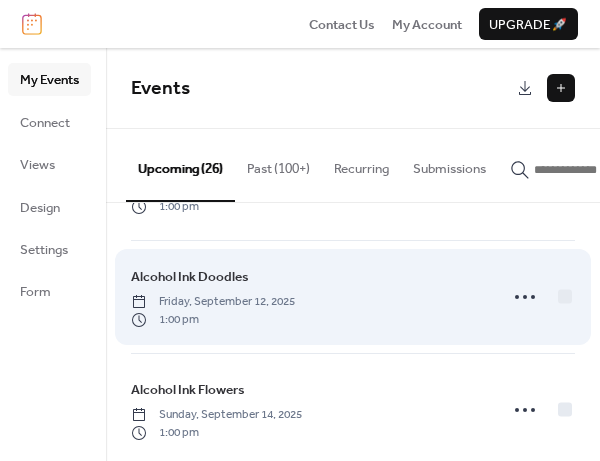 click on "Alcohol Ink Doodles" at bounding box center (190, 277) 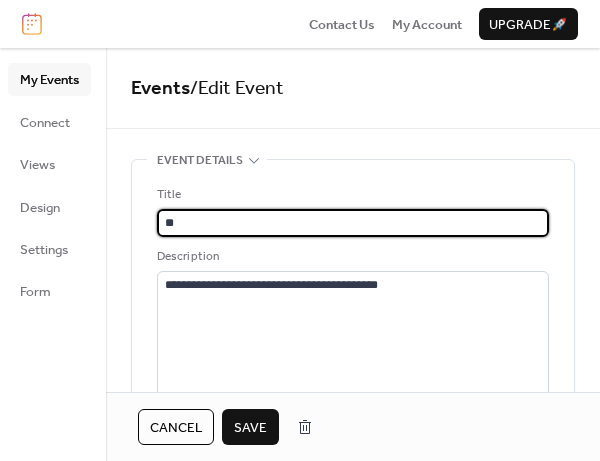 type on "*" 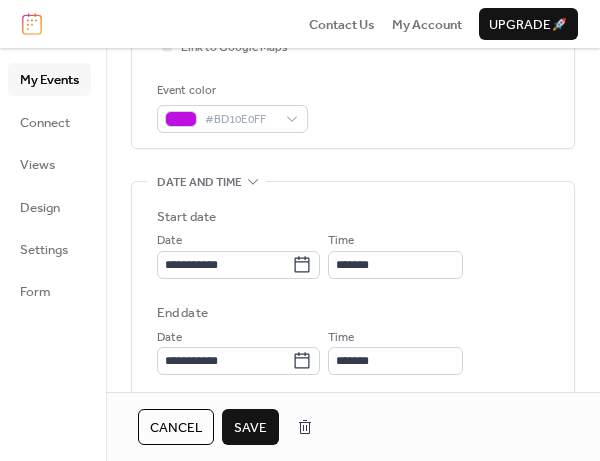 scroll, scrollTop: 600, scrollLeft: 0, axis: vertical 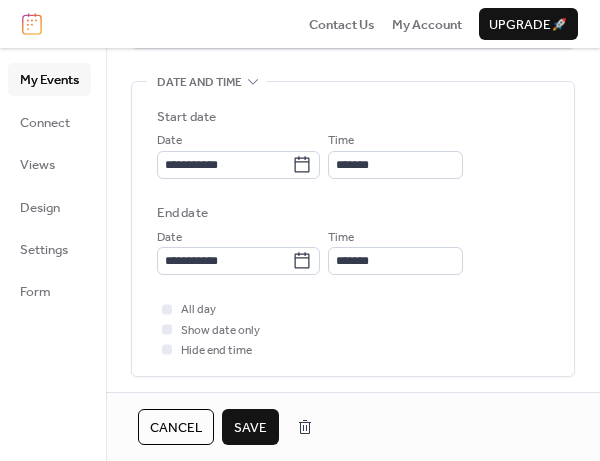 type on "**********" 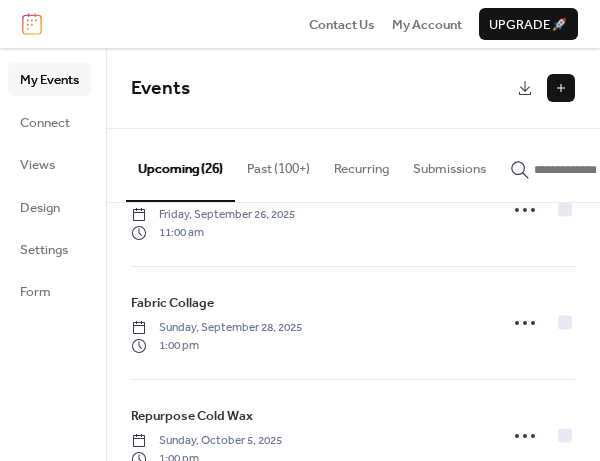 scroll, scrollTop: 1600, scrollLeft: 0, axis: vertical 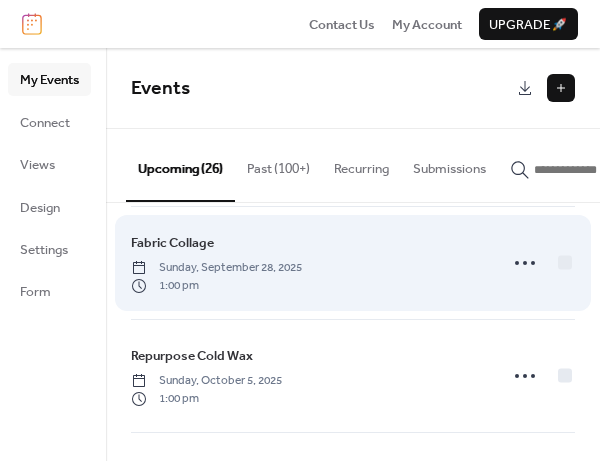 click on "Fabric Collage" at bounding box center [172, 243] 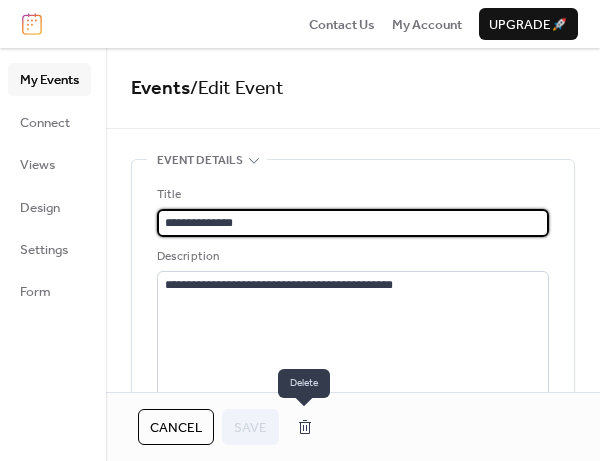 click at bounding box center (305, 427) 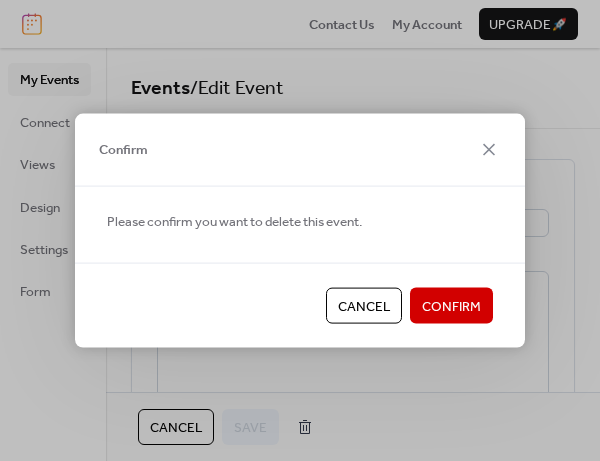 click on "Confirm" at bounding box center [451, 306] 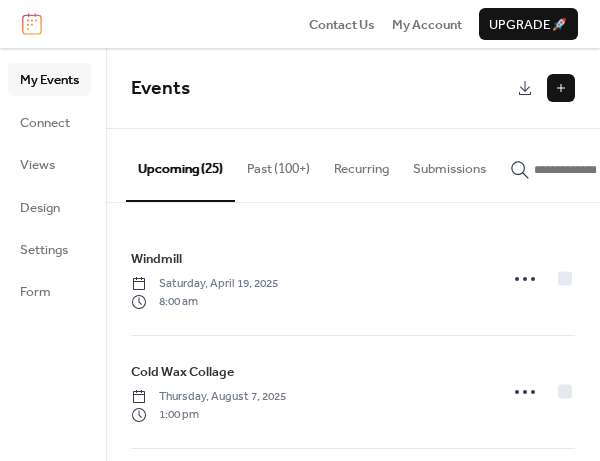 click at bounding box center [561, 88] 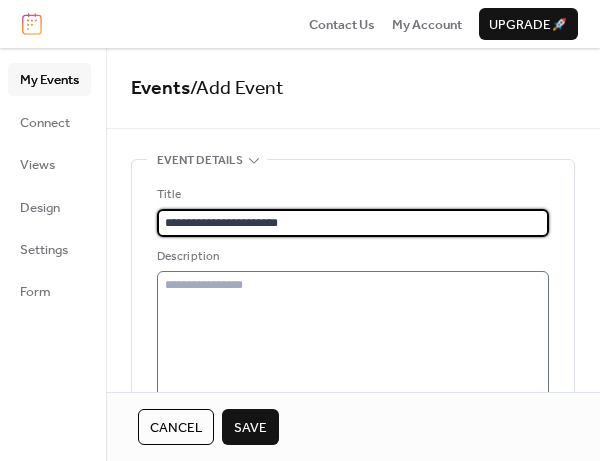 type on "**********" 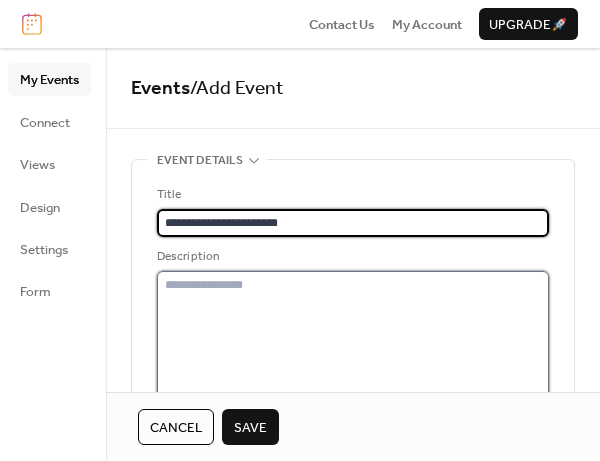 click at bounding box center (353, 336) 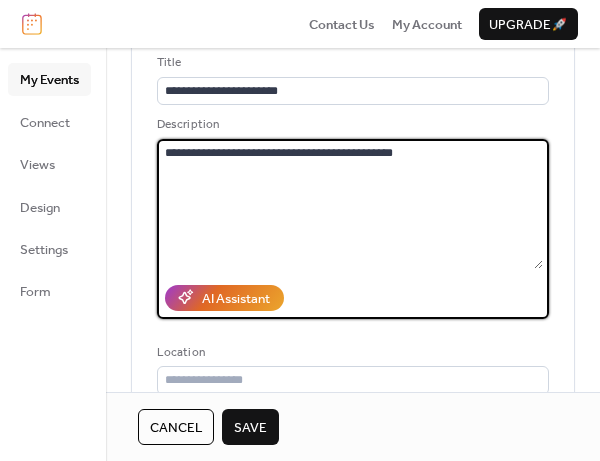 scroll, scrollTop: 200, scrollLeft: 0, axis: vertical 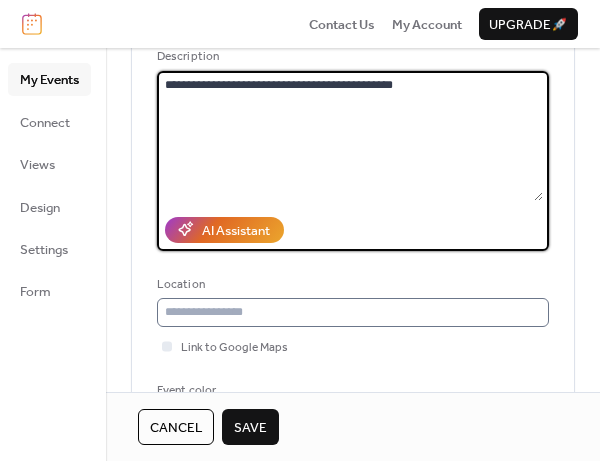 type on "**********" 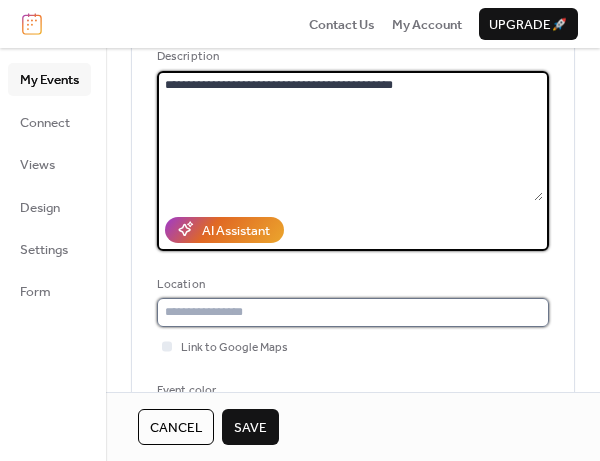 click at bounding box center [353, 312] 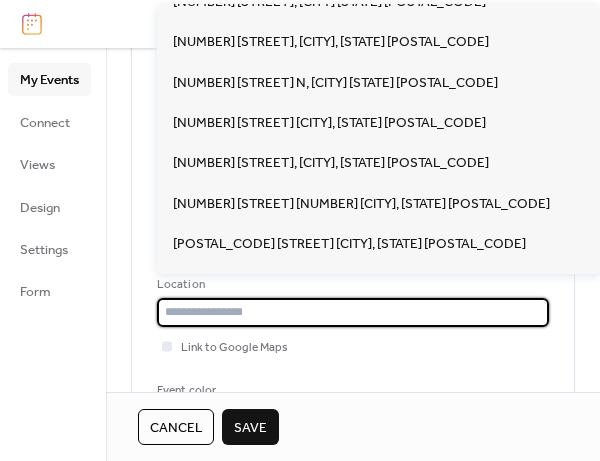 scroll, scrollTop: 700, scrollLeft: 0, axis: vertical 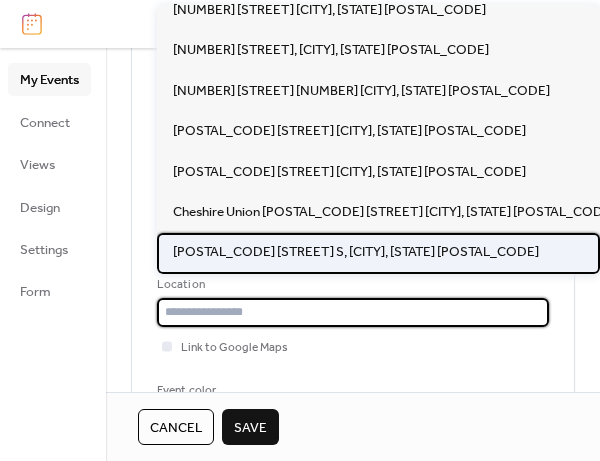 click on "[POSTAL_CODE] [STREET] S, [CITY], [STATE] [POSTAL_CODE]" at bounding box center [356, 252] 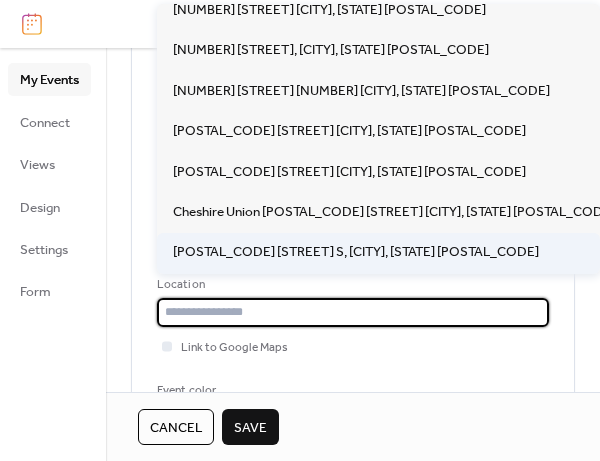 type on "**********" 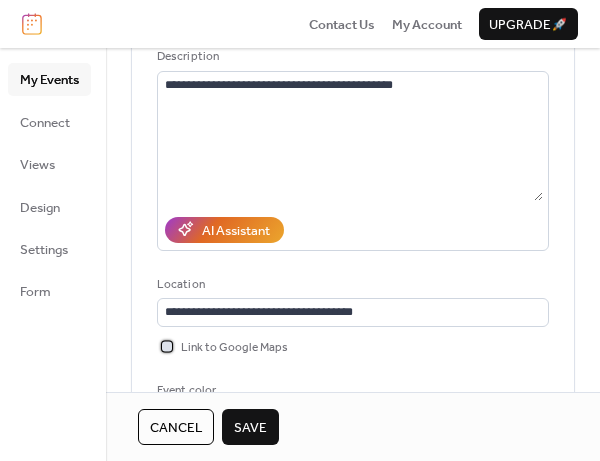 click at bounding box center [167, 346] 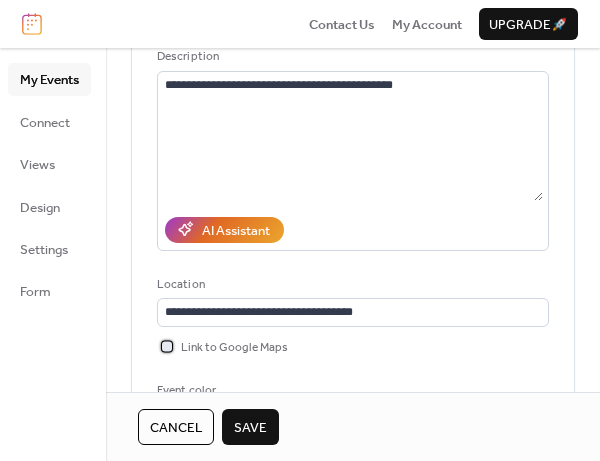 scroll, scrollTop: 300, scrollLeft: 0, axis: vertical 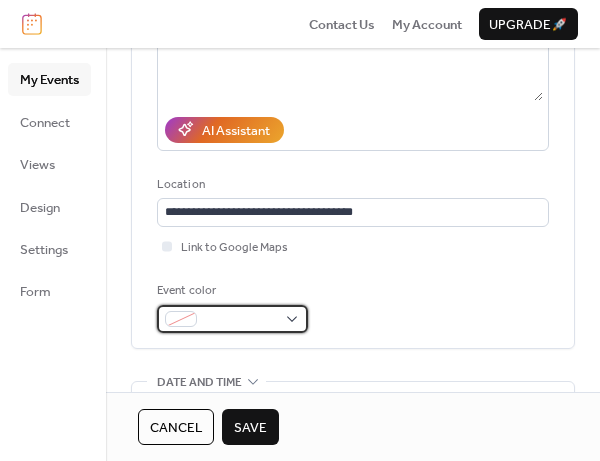 click at bounding box center [232, 319] 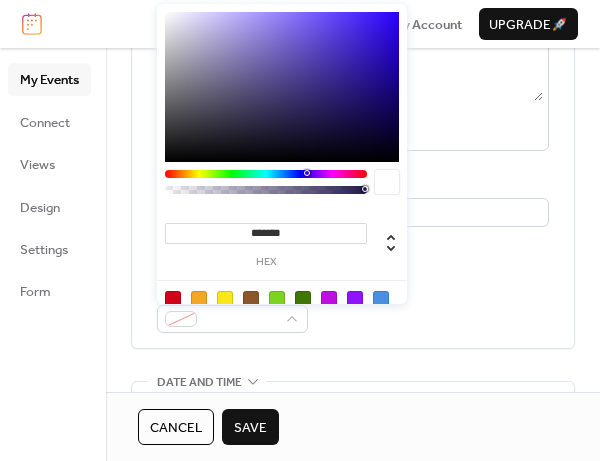 click at bounding box center (329, 299) 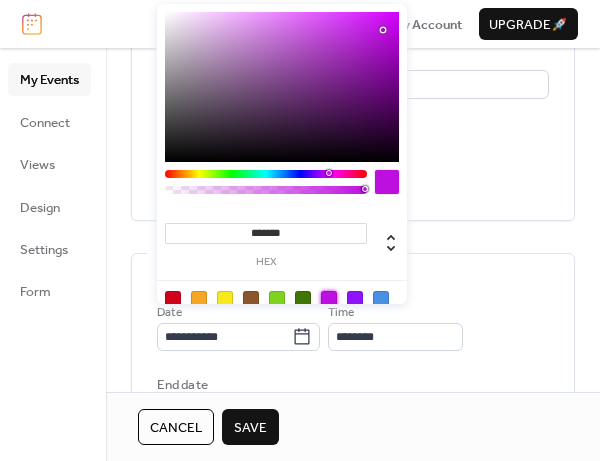 scroll, scrollTop: 500, scrollLeft: 0, axis: vertical 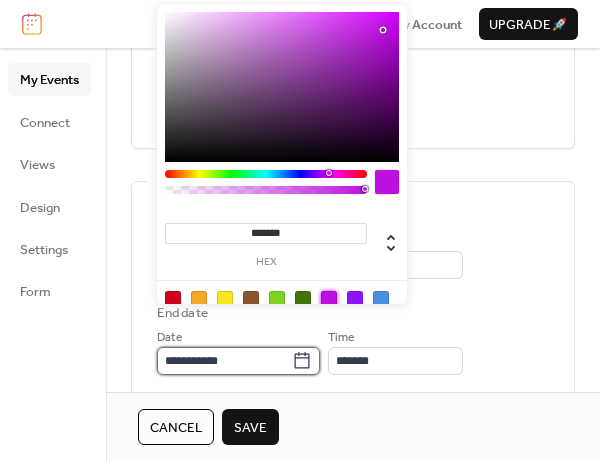 click on "**********" at bounding box center [224, 361] 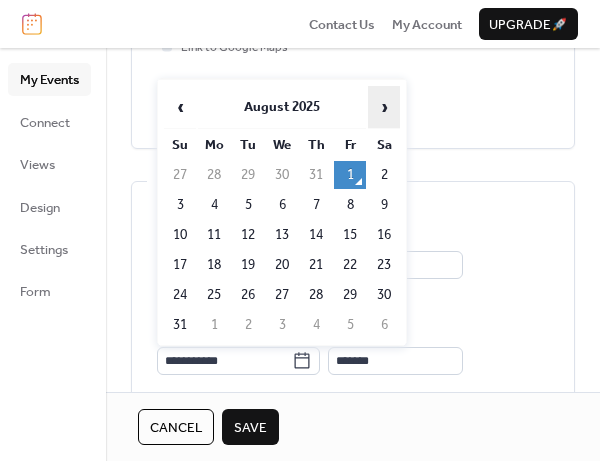 click on "›" at bounding box center [384, 107] 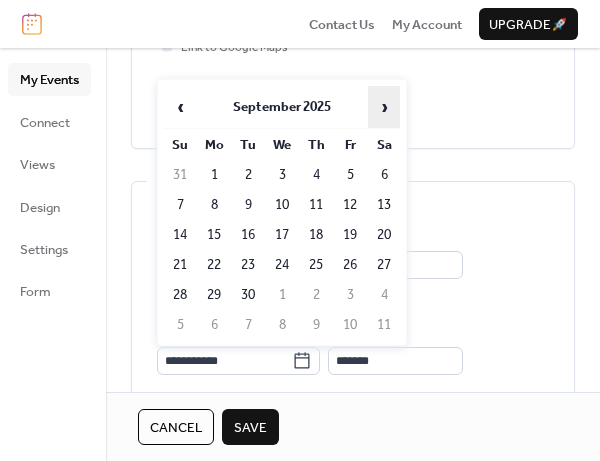 click on "›" at bounding box center [384, 107] 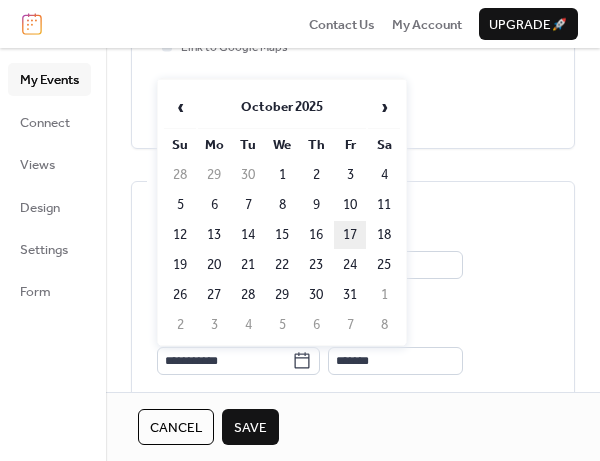 click on "17" at bounding box center [350, 235] 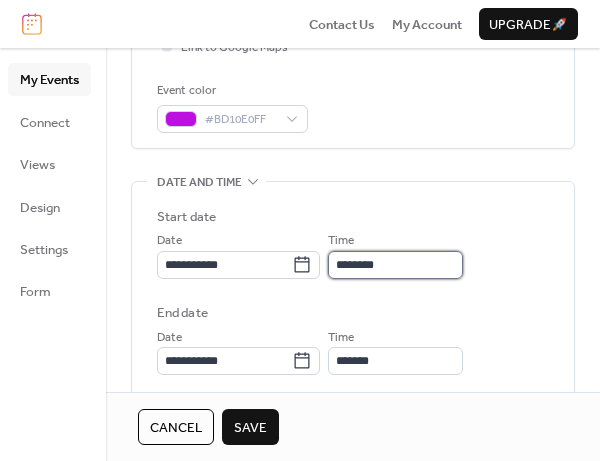 click on "********" at bounding box center (395, 265) 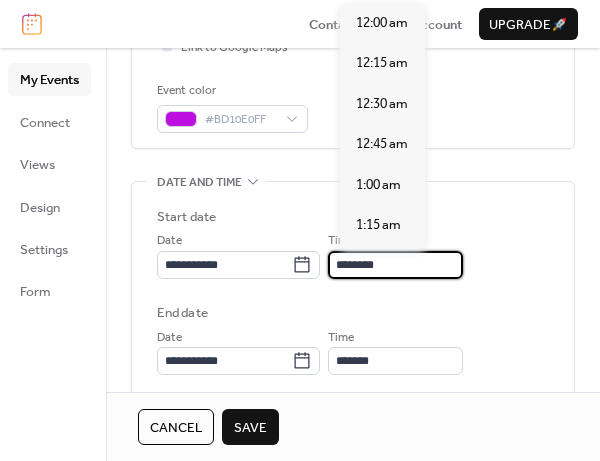 scroll, scrollTop: 1907, scrollLeft: 0, axis: vertical 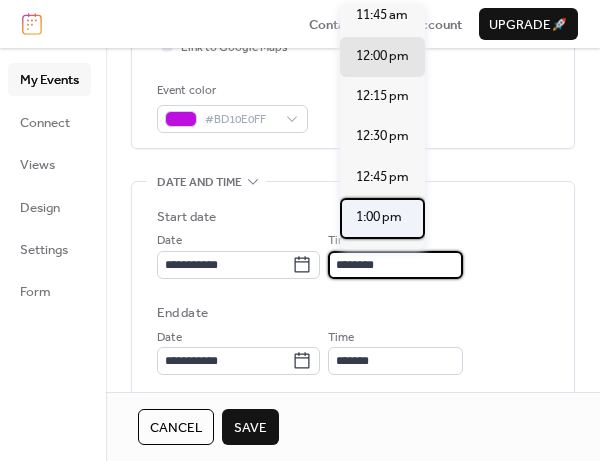 click on "1:00 pm" at bounding box center (379, 217) 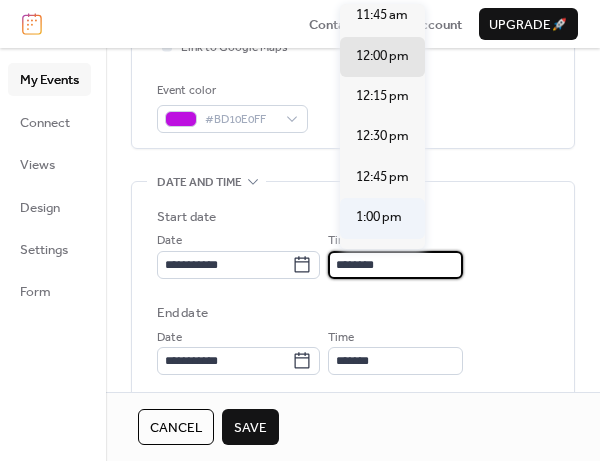 type on "*******" 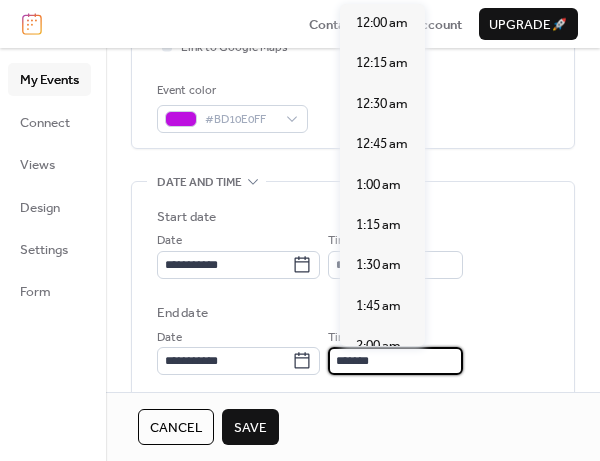click on "*******" at bounding box center (395, 361) 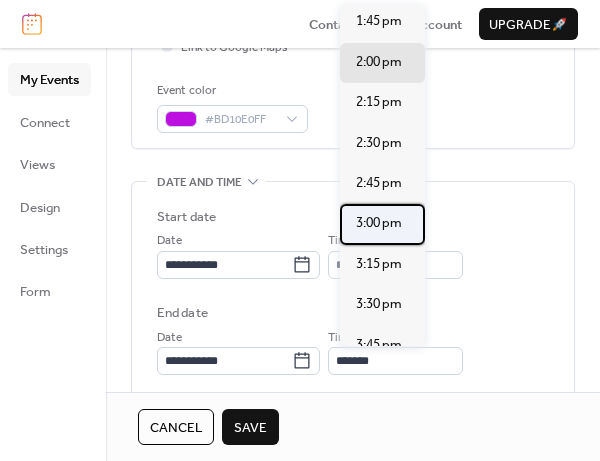 click on "3:00 pm" at bounding box center (379, 223) 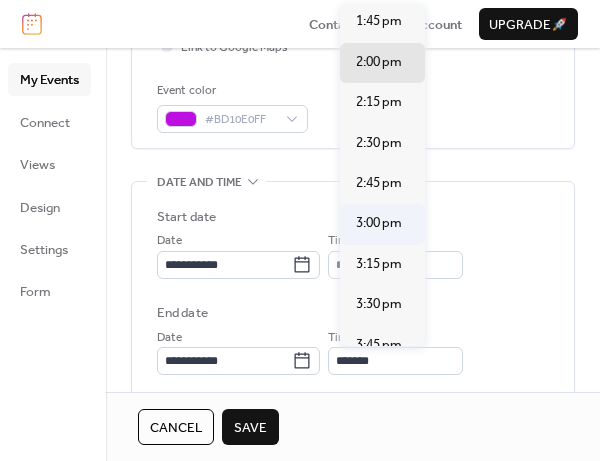 type on "*******" 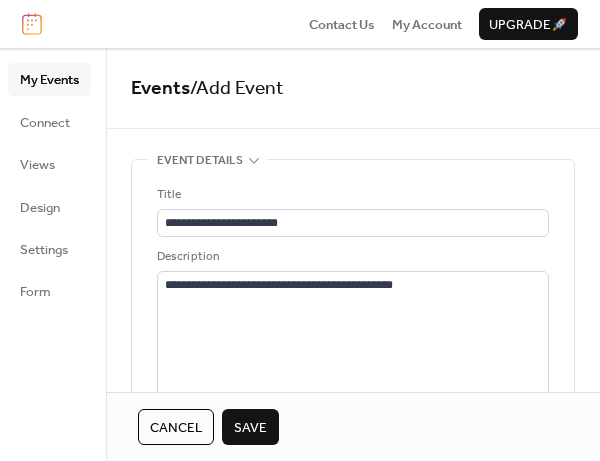 scroll, scrollTop: 200, scrollLeft: 0, axis: vertical 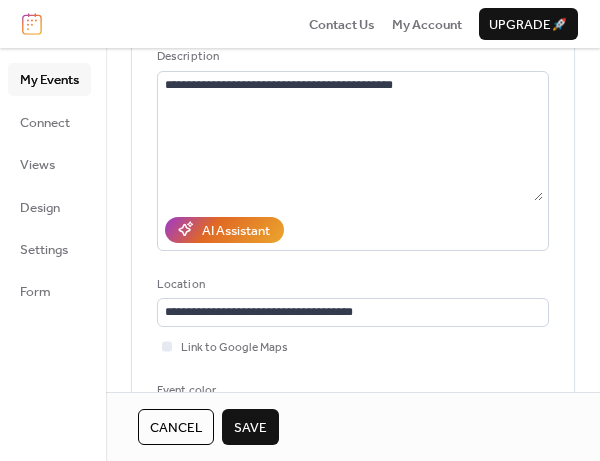 click on "Save" at bounding box center (250, 428) 